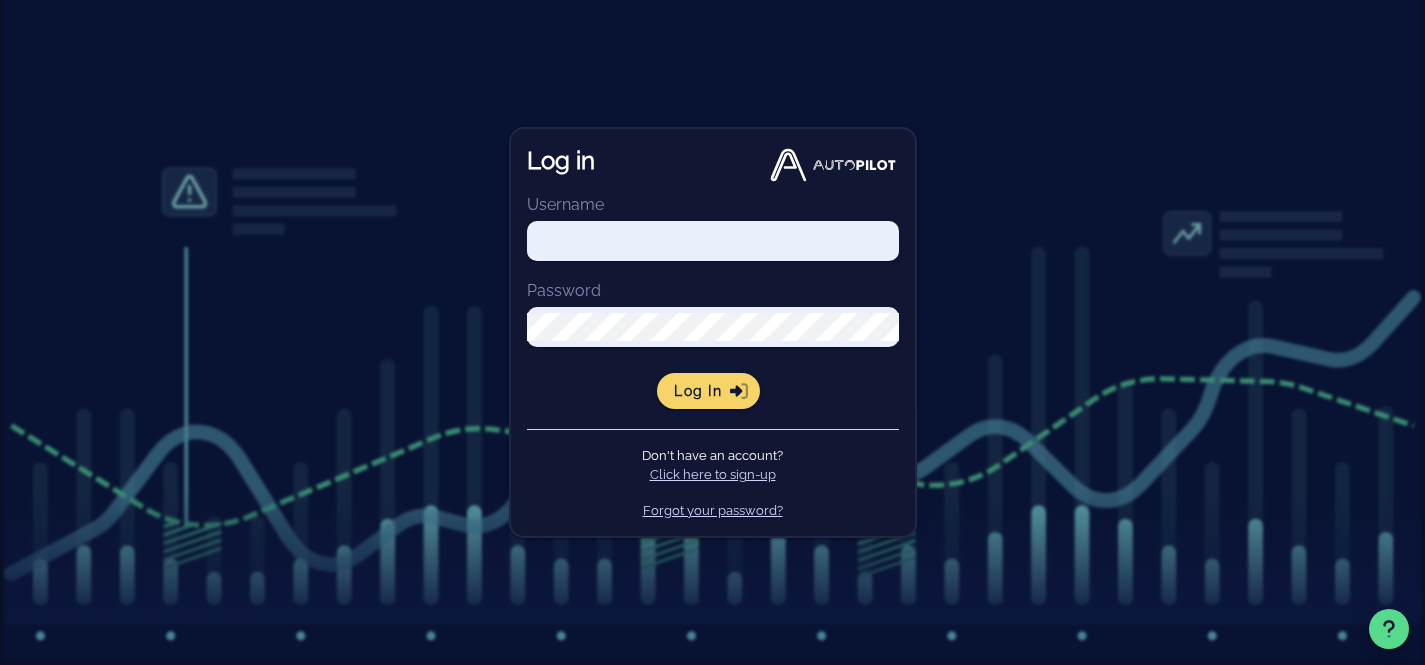 scroll, scrollTop: 0, scrollLeft: 0, axis: both 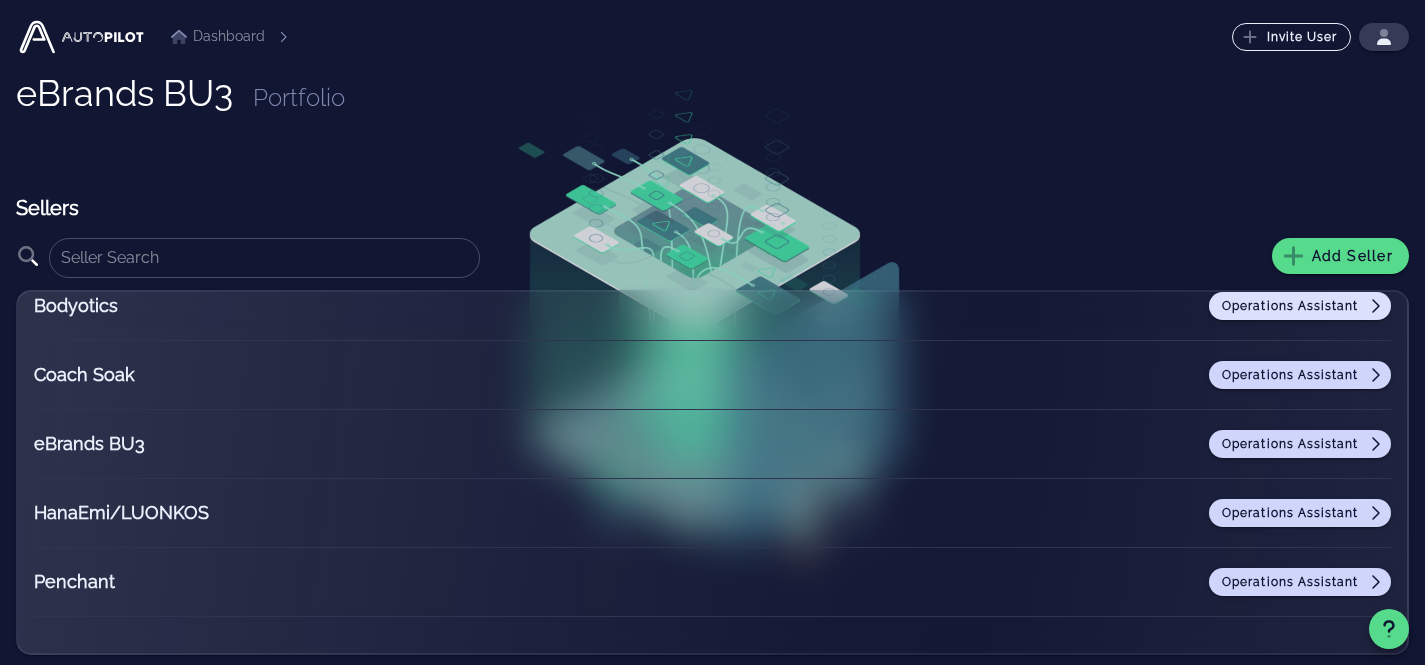 click on "Operations Assistant" at bounding box center (1300, 306) 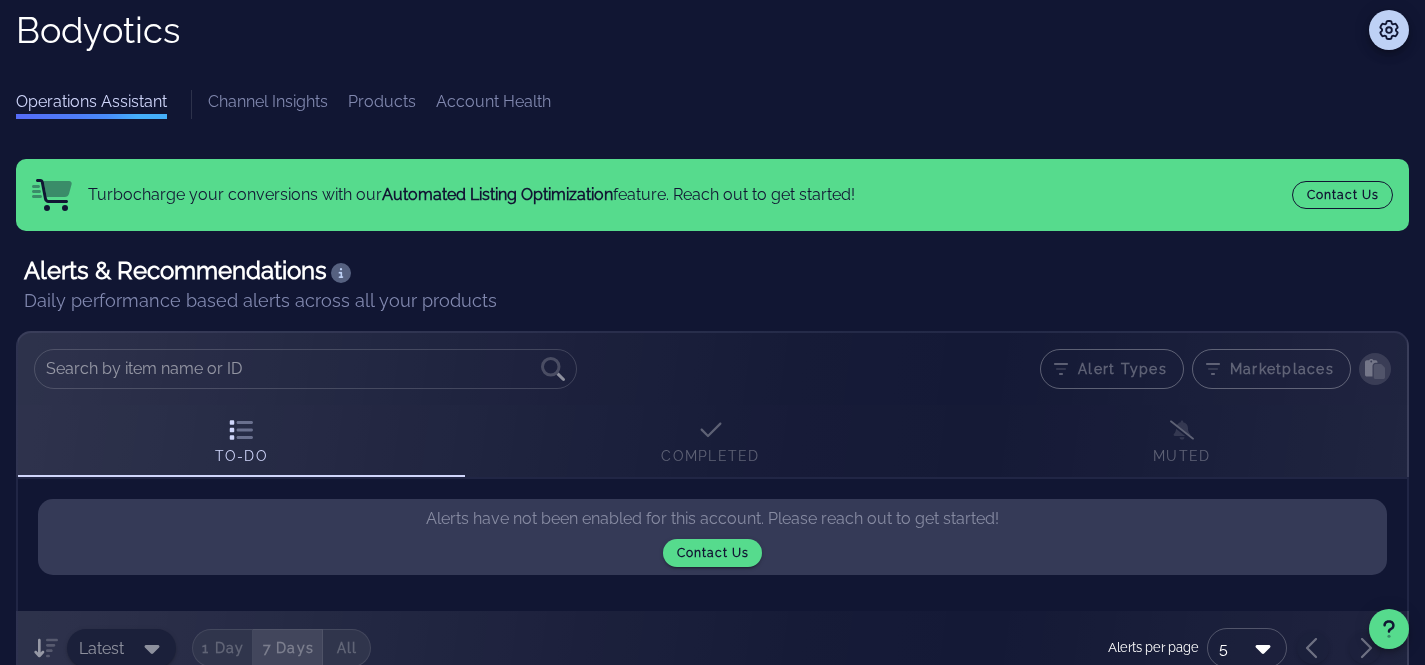 scroll, scrollTop: 0, scrollLeft: 0, axis: both 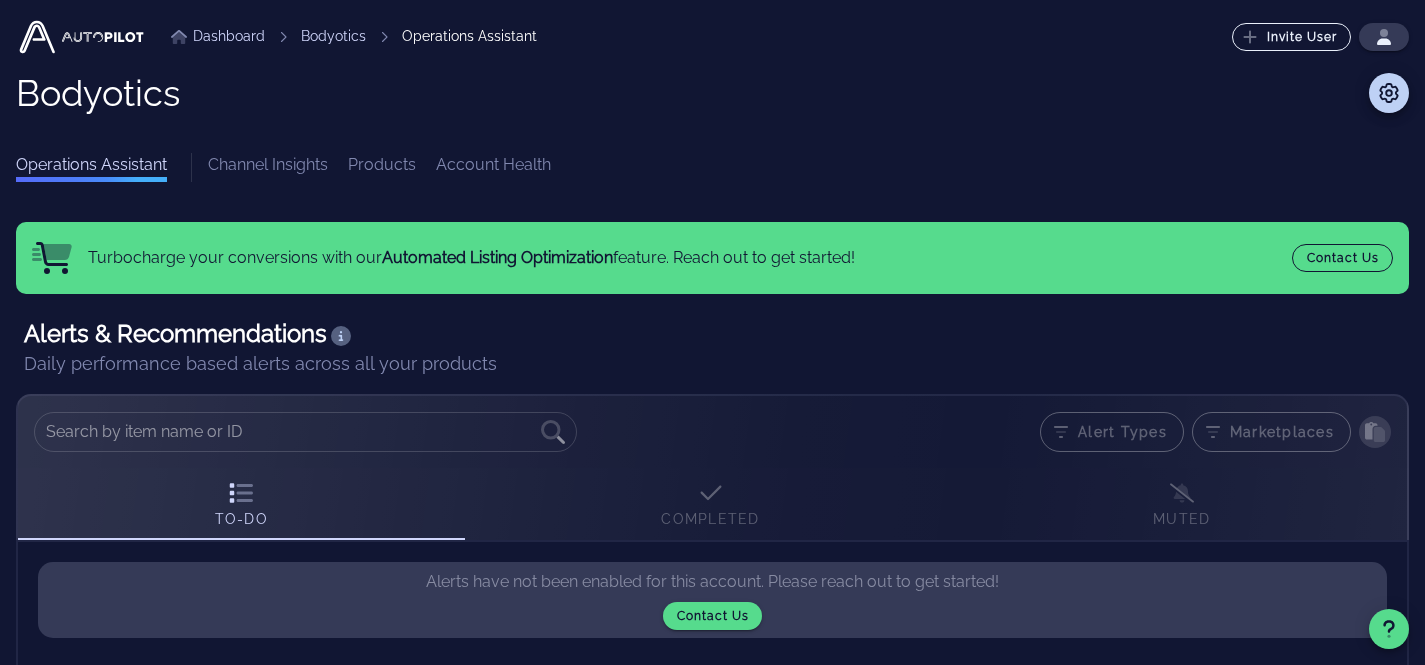 click on "Bodyotics
Operations Assistant
Channel Insights
Products
Account Health" at bounding box center (712, 127) 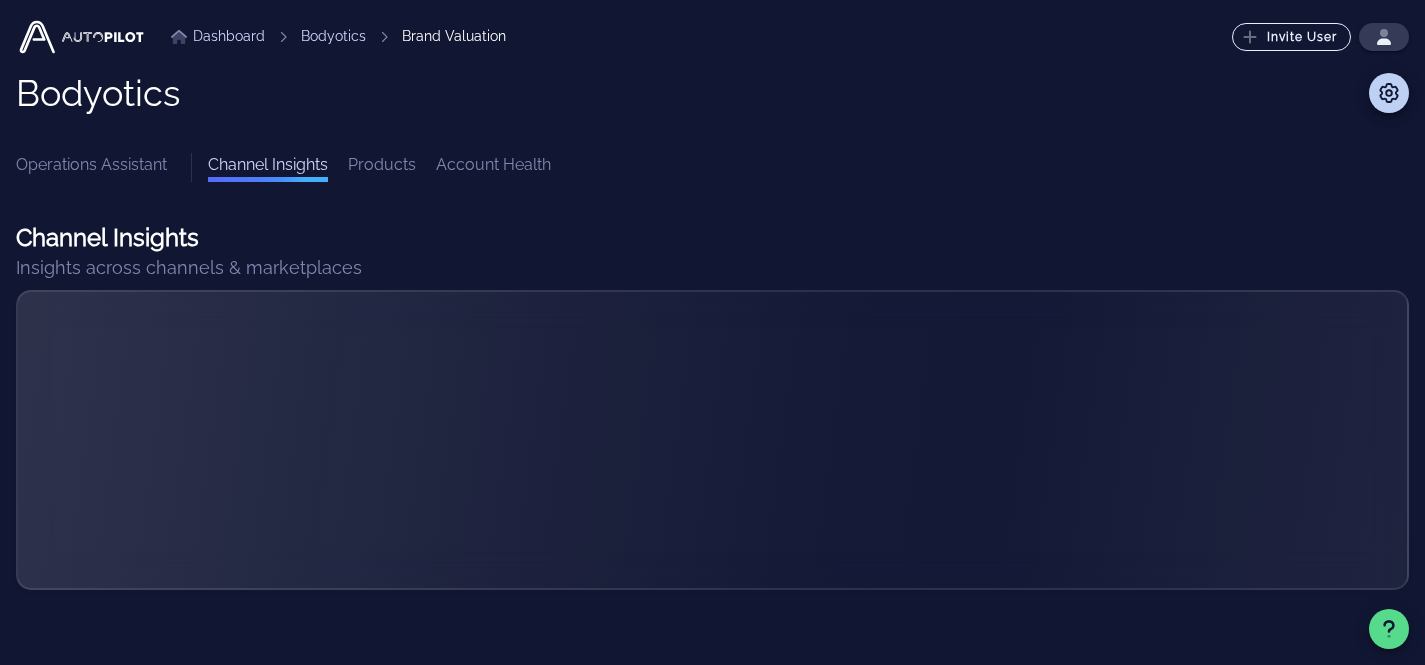 click on "Products" at bounding box center [382, 167] 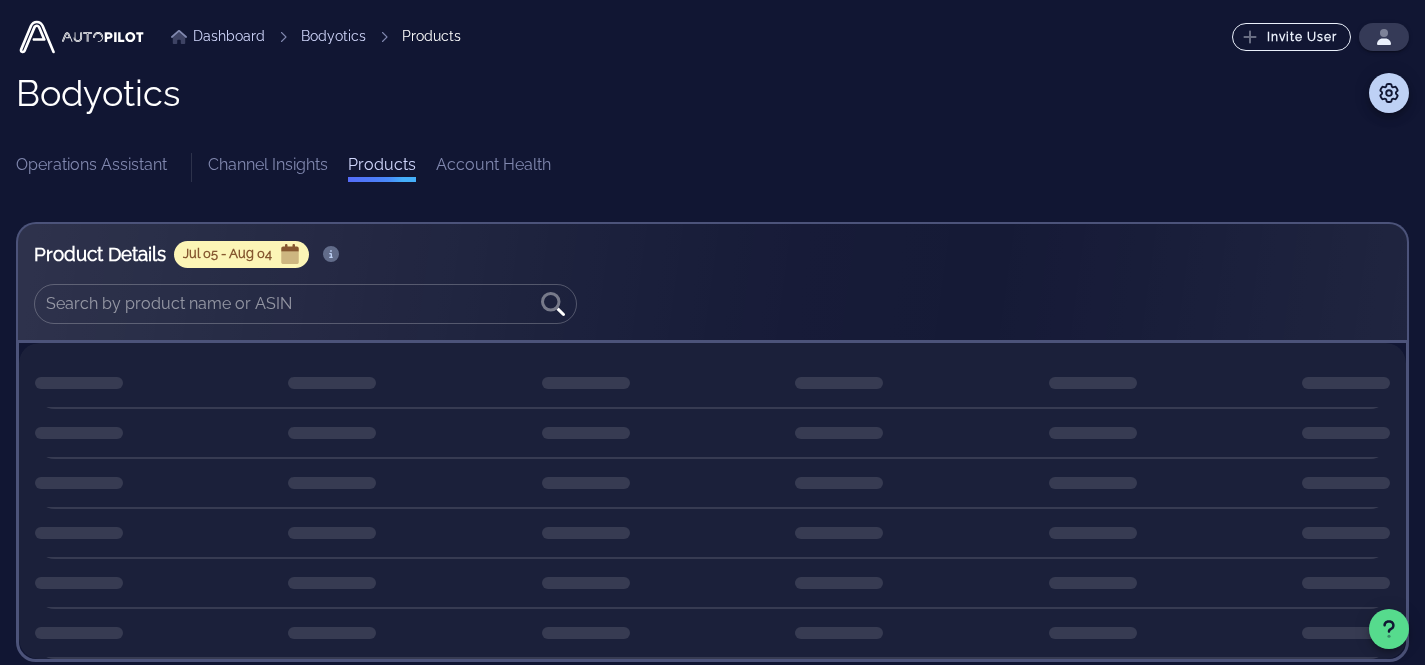 click on "Channel Insights" at bounding box center (268, 167) 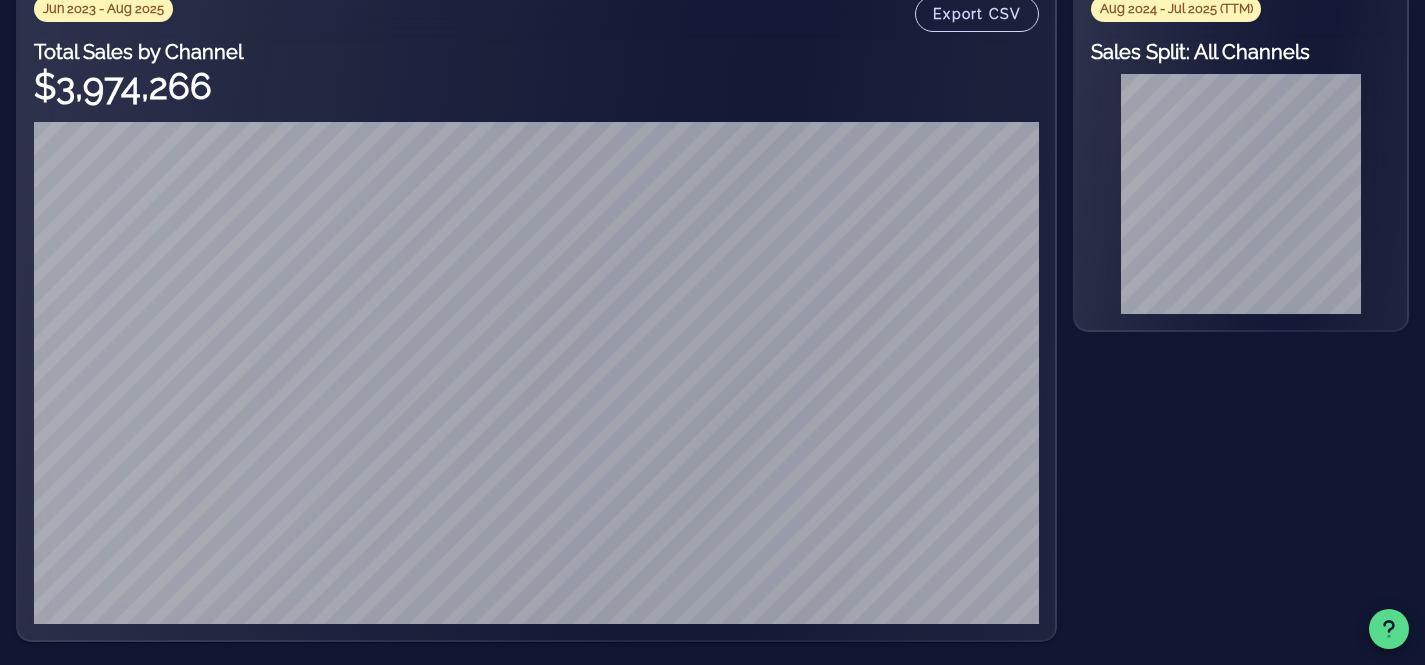 scroll, scrollTop: 0, scrollLeft: 0, axis: both 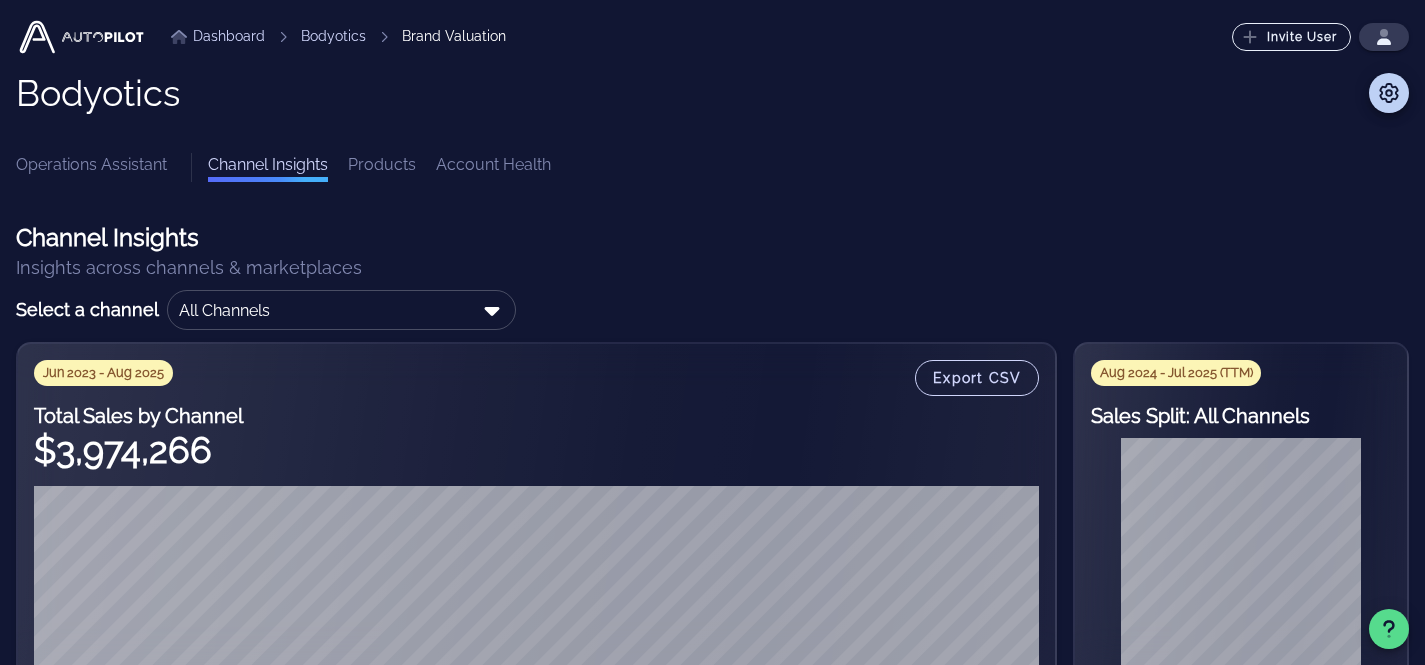 click on "Products" at bounding box center (382, 167) 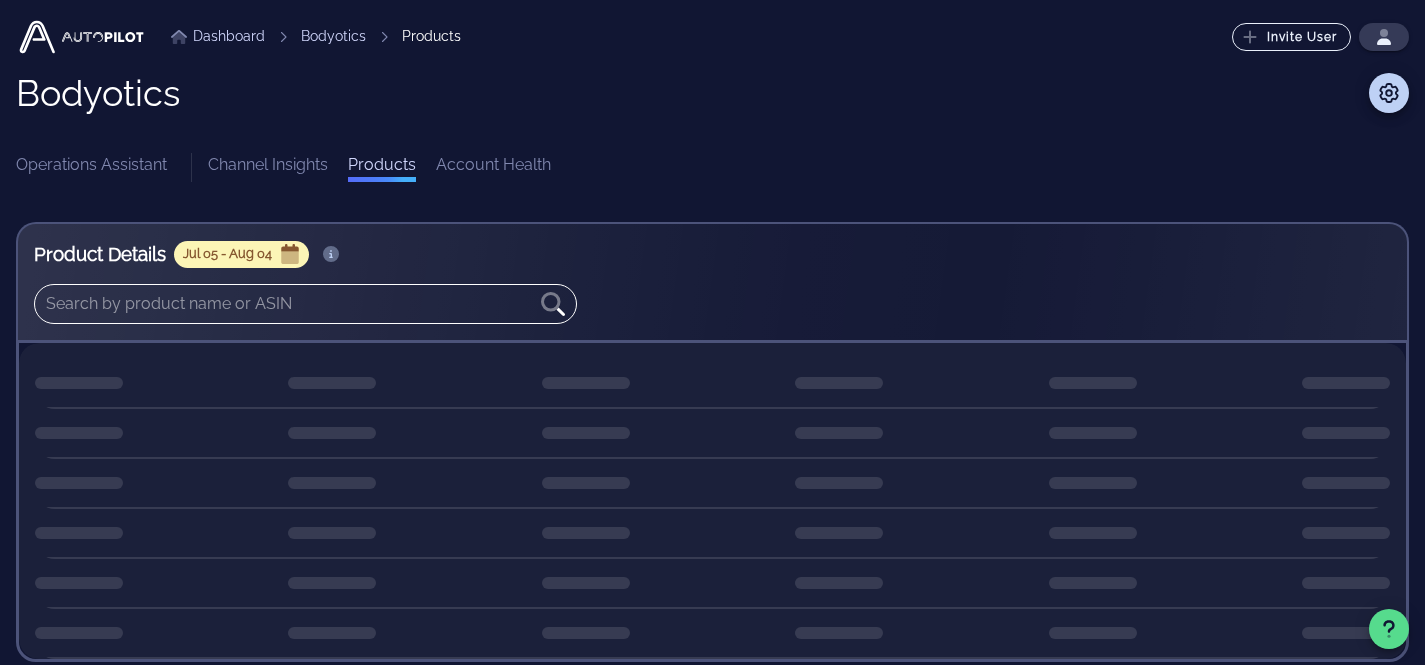 click at bounding box center (291, 304) 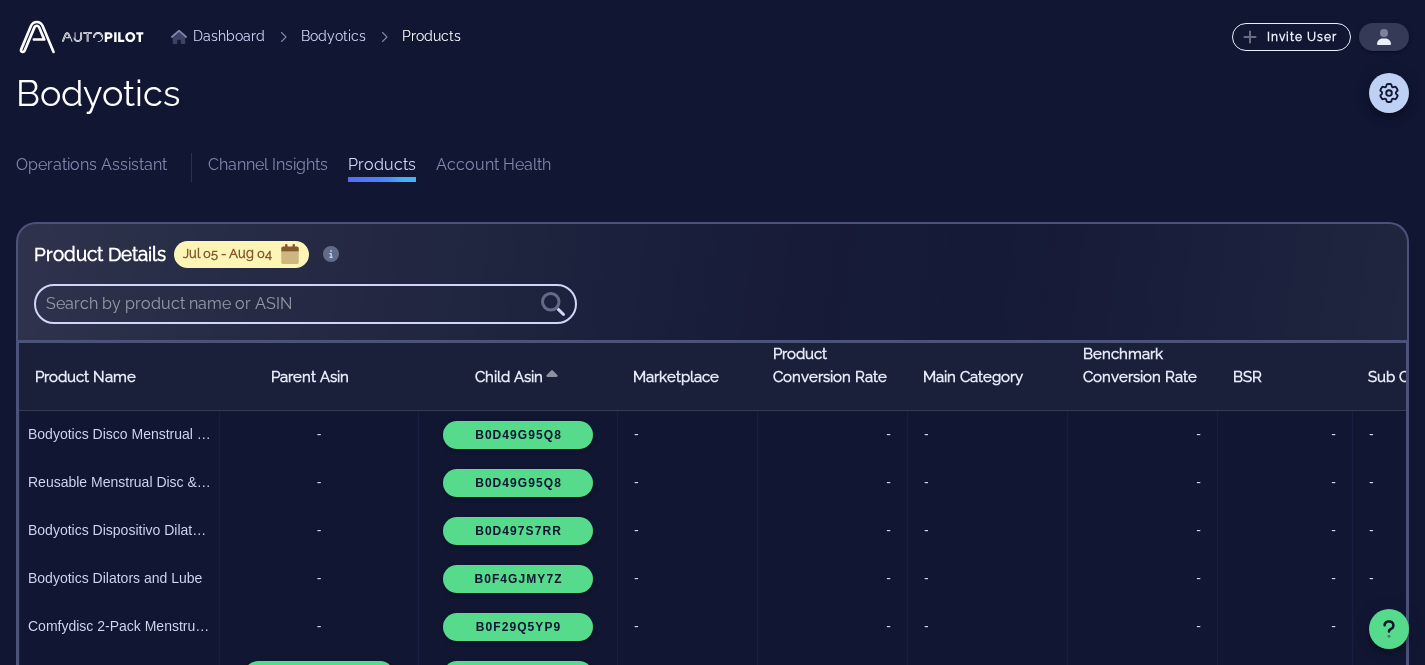 scroll, scrollTop: 0, scrollLeft: 0, axis: both 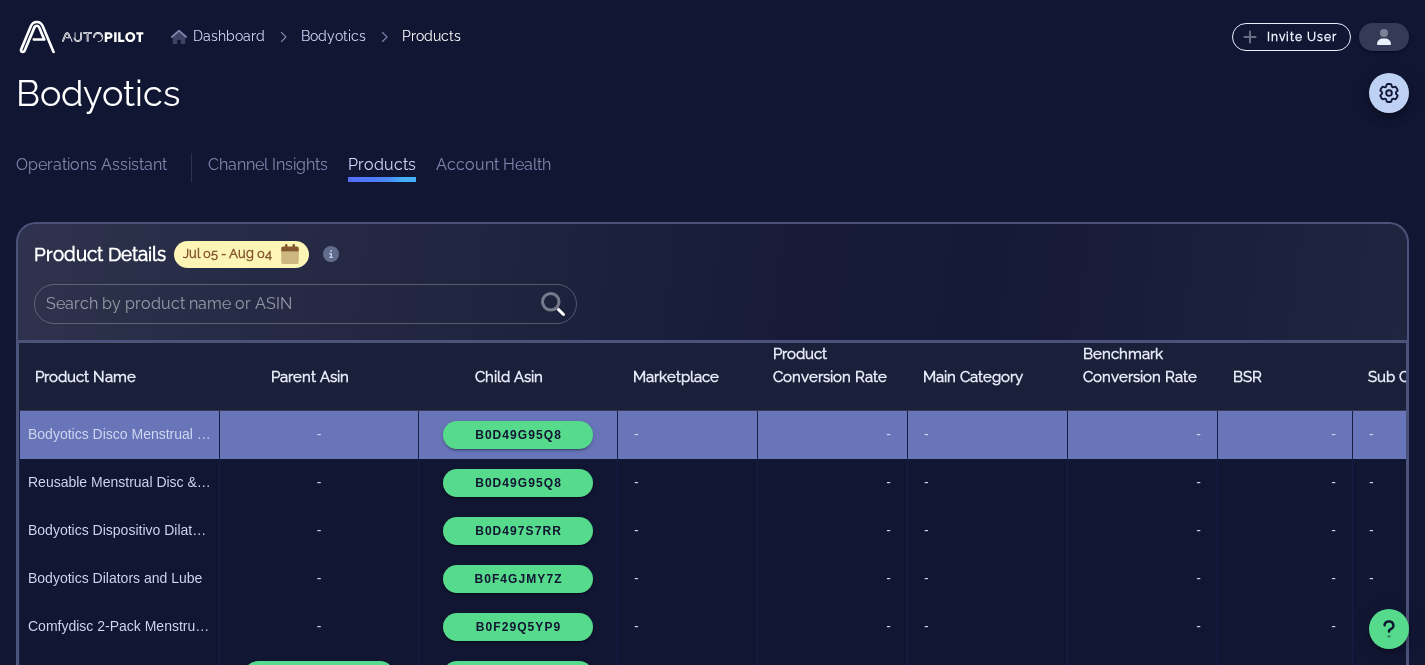 click on "Bodyotics Disco Menstrual Reutilizable - Hasta 12 Horas De Uso - Alternativa Sostenible A Copas Menstruales, Tampones Y Compresas - A Prueba De Fugas Para Flujos Leves O Abundantes - Tallas Pequeña Y" at bounding box center (119, 434) 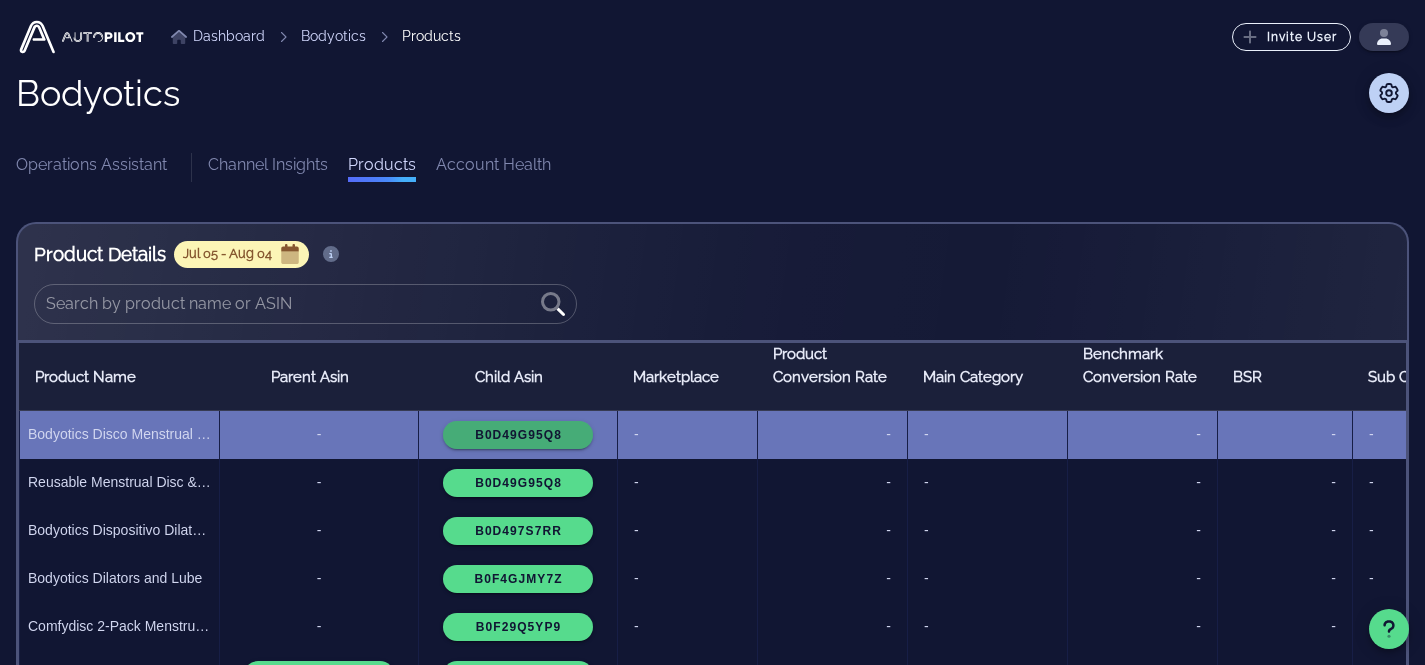 click on "B0D49G95Q8" at bounding box center [517, 435] 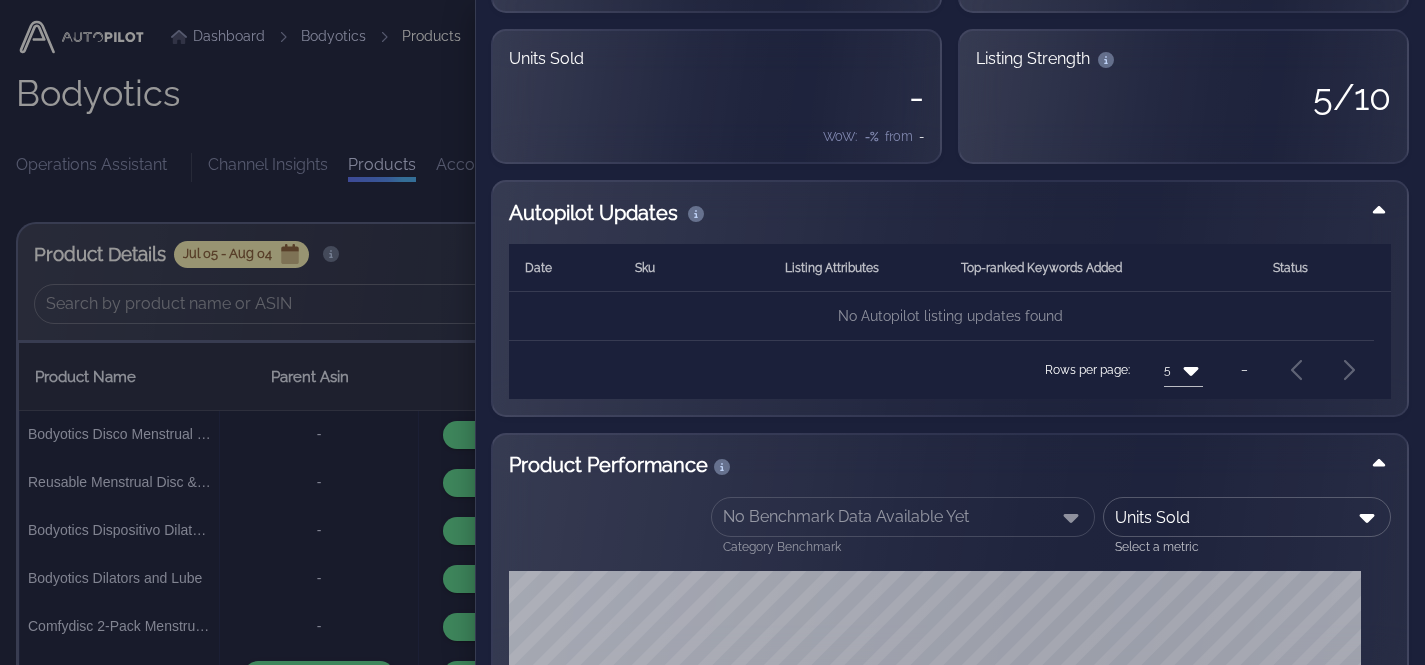 scroll, scrollTop: 486, scrollLeft: 0, axis: vertical 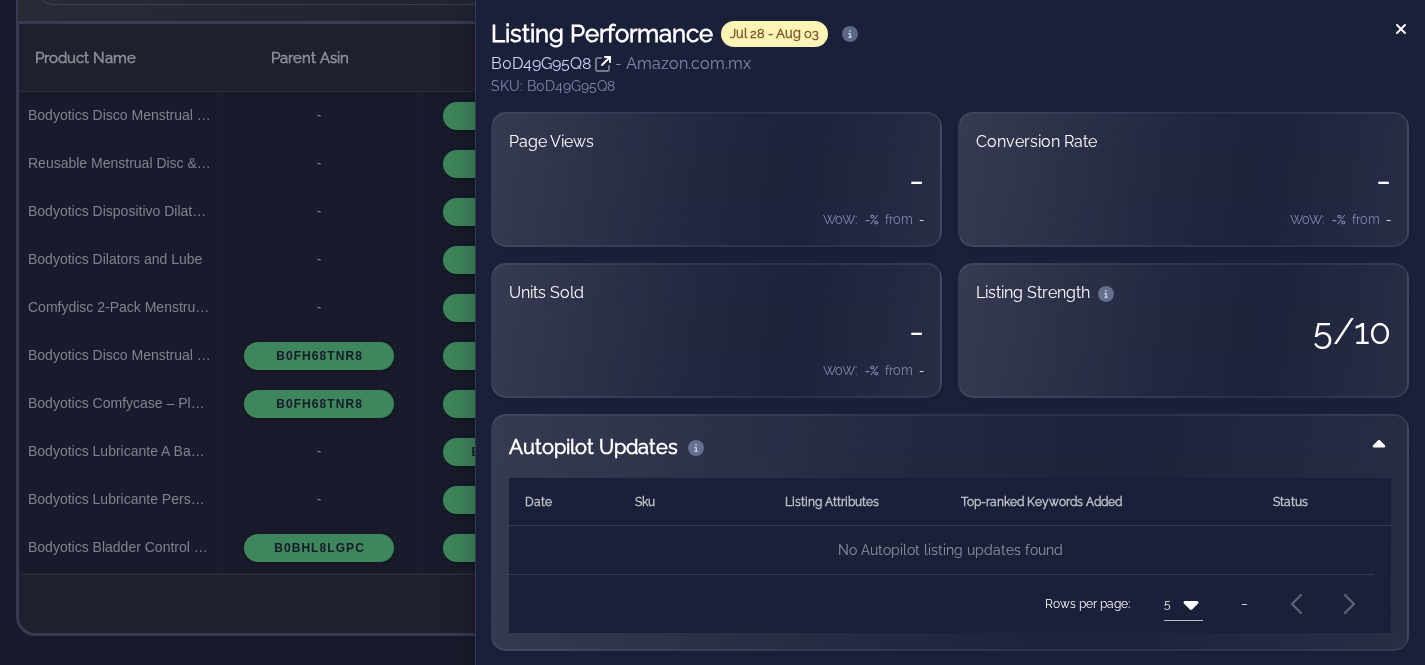 click 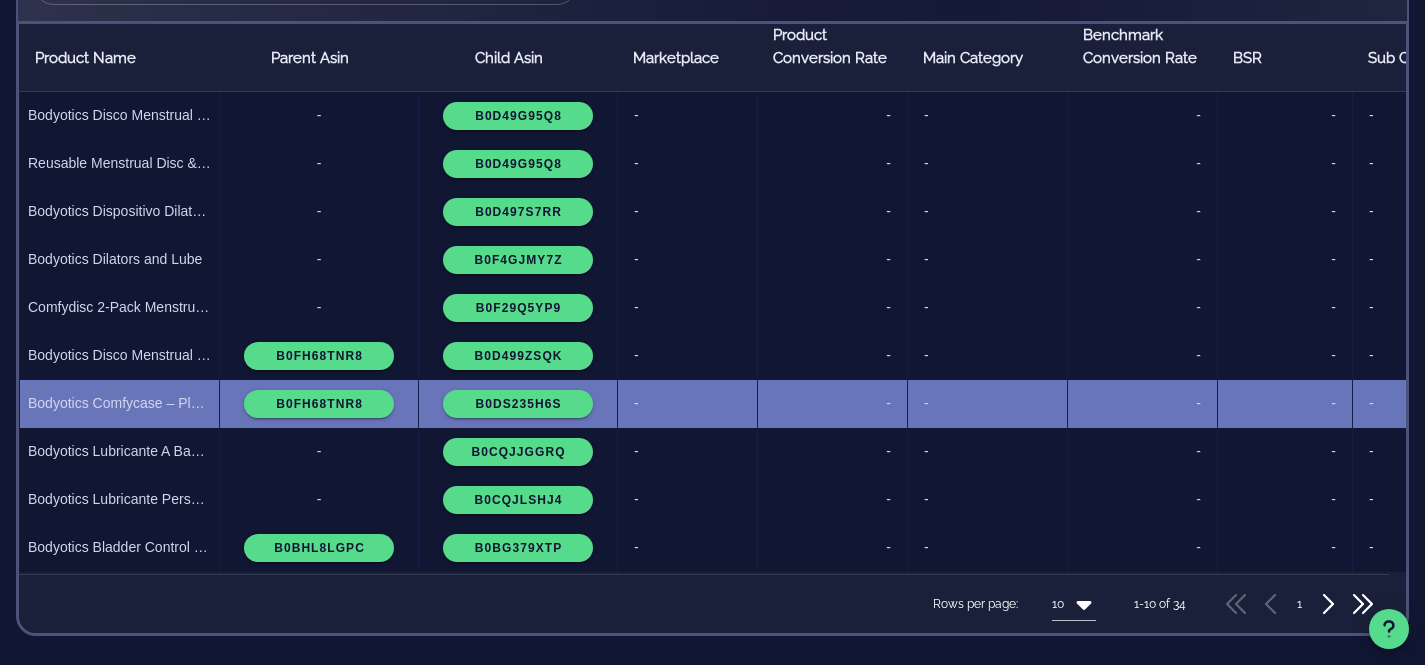 scroll, scrollTop: 0, scrollLeft: 0, axis: both 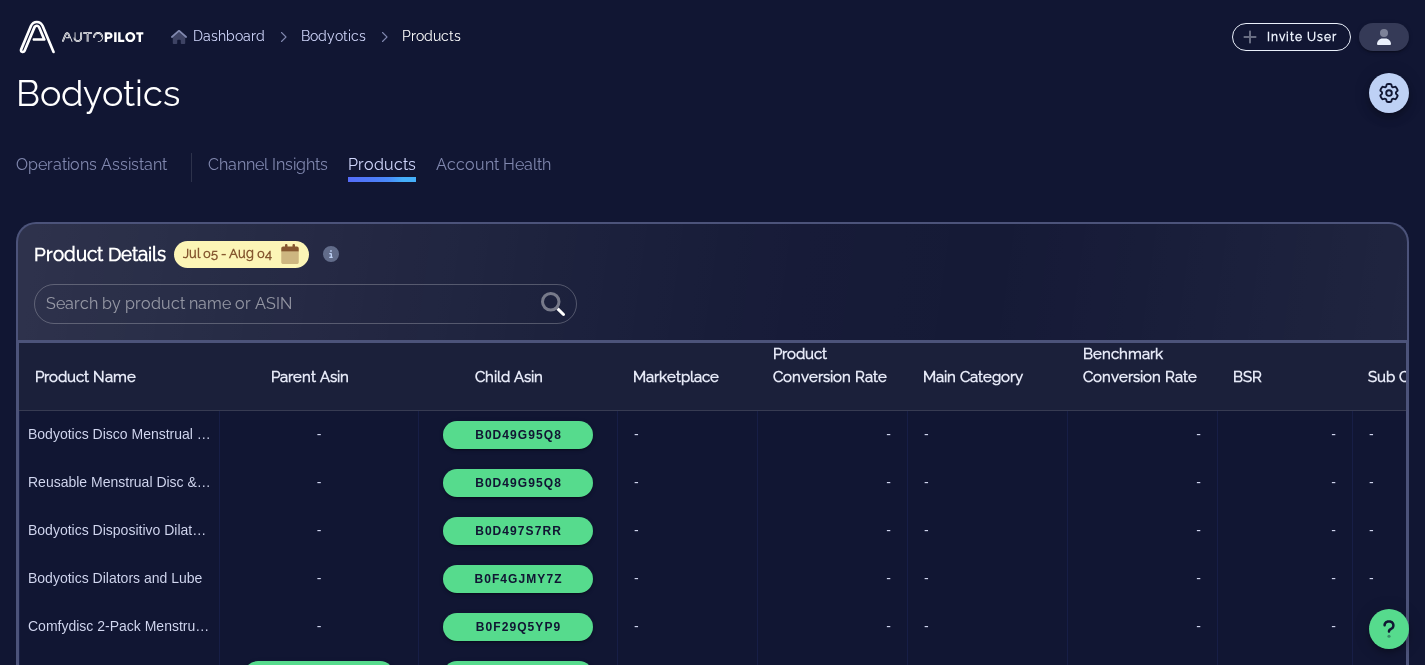 click on "Bodyotics
Operations Assistant
Channel Insights
Products
Account Health" at bounding box center (712, 127) 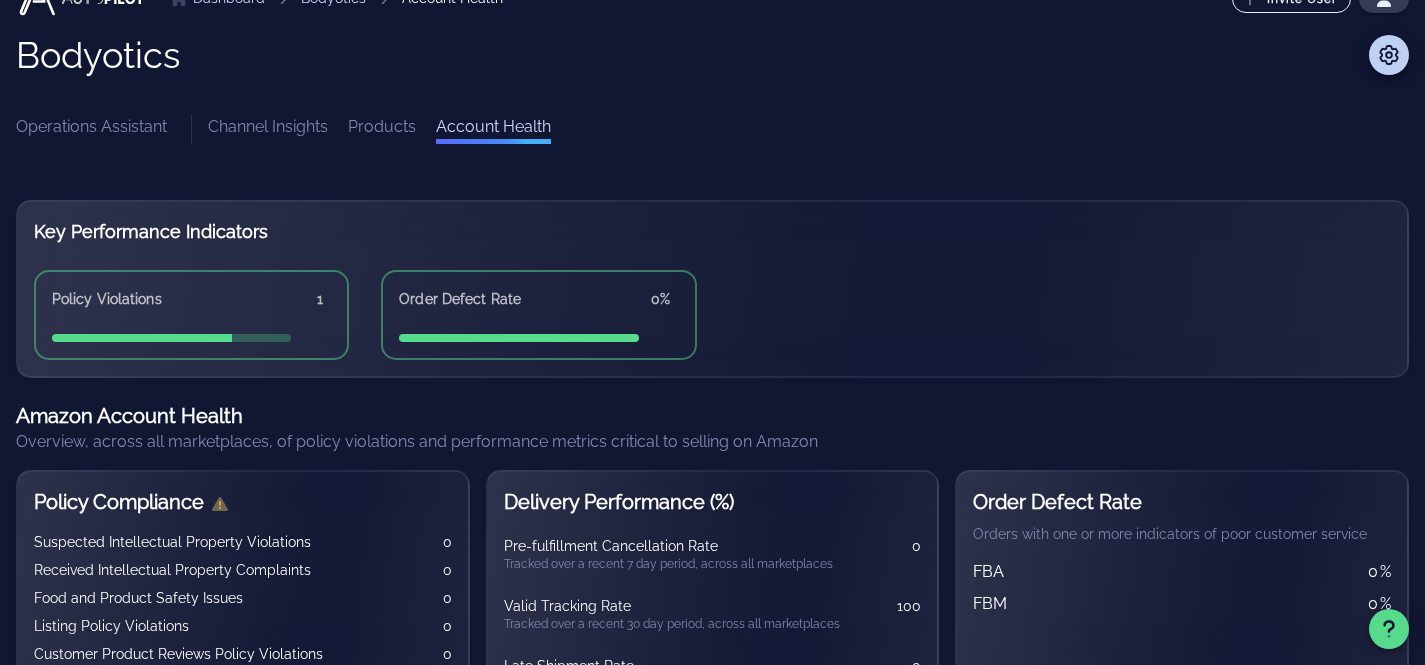 scroll, scrollTop: 0, scrollLeft: 0, axis: both 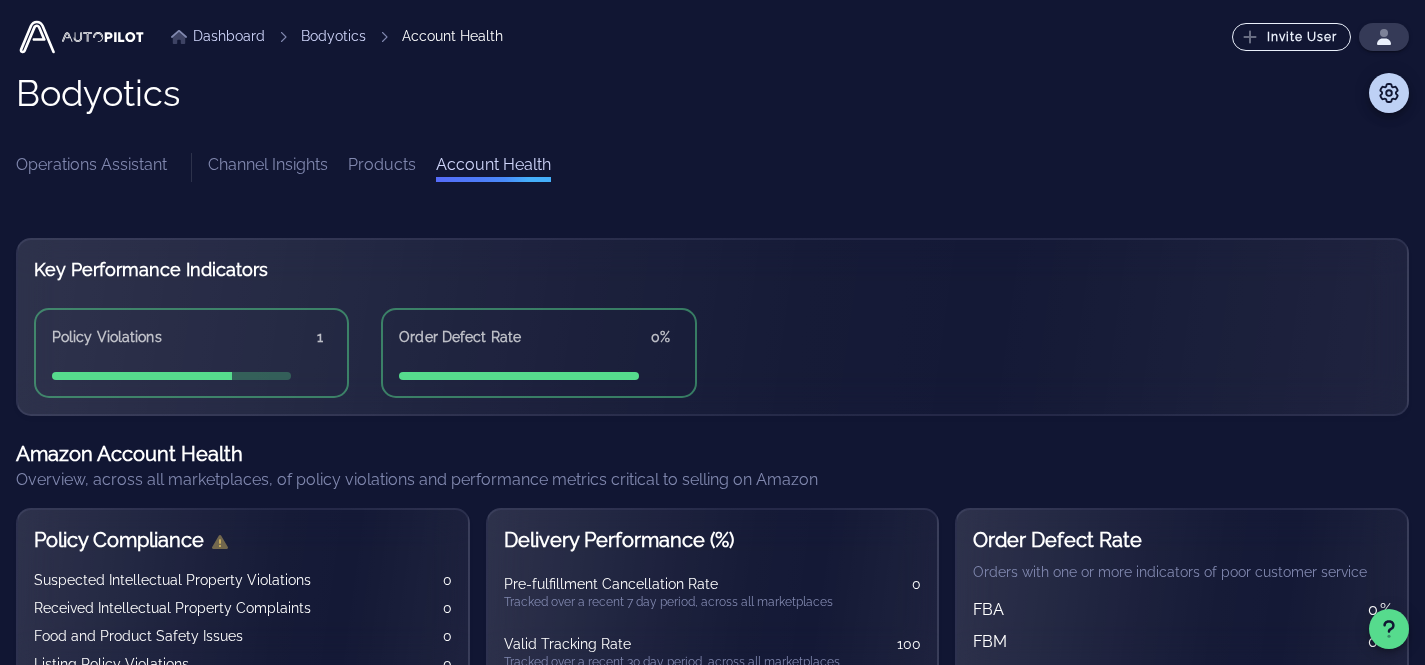 click on "Operations Assistant" at bounding box center (91, 167) 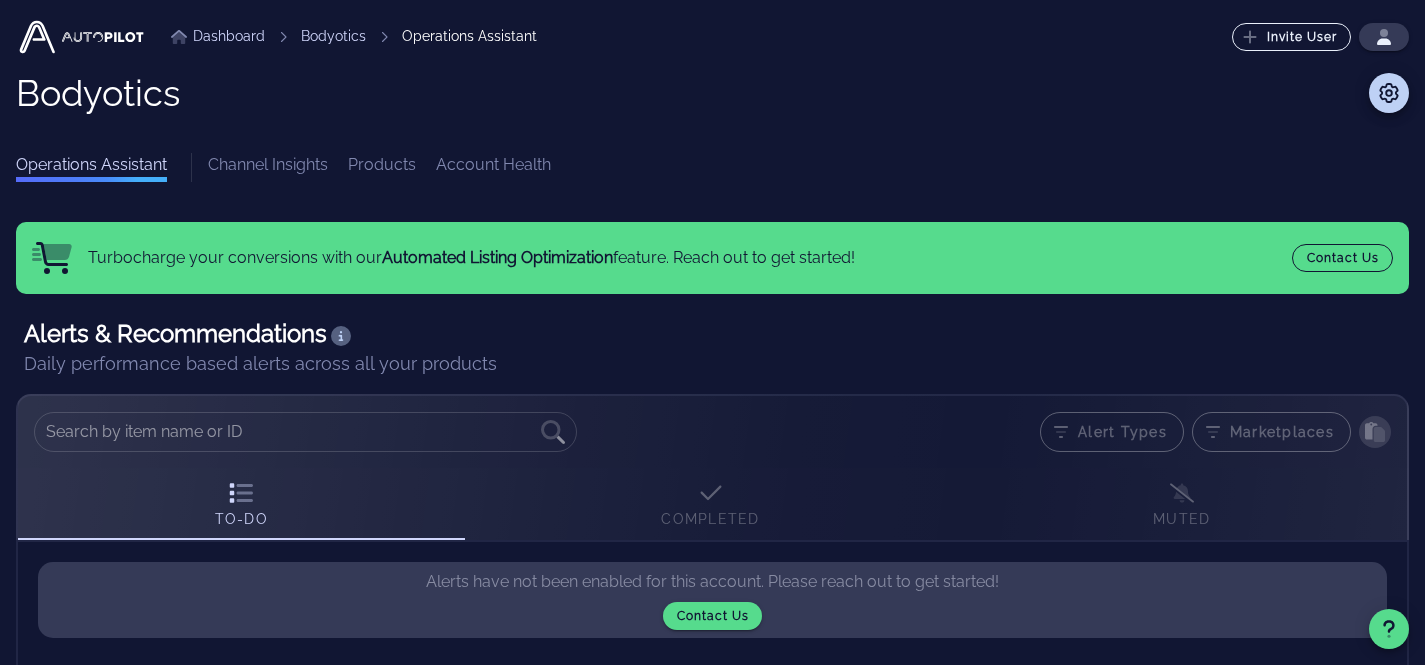 click on "Account Health" at bounding box center (493, 167) 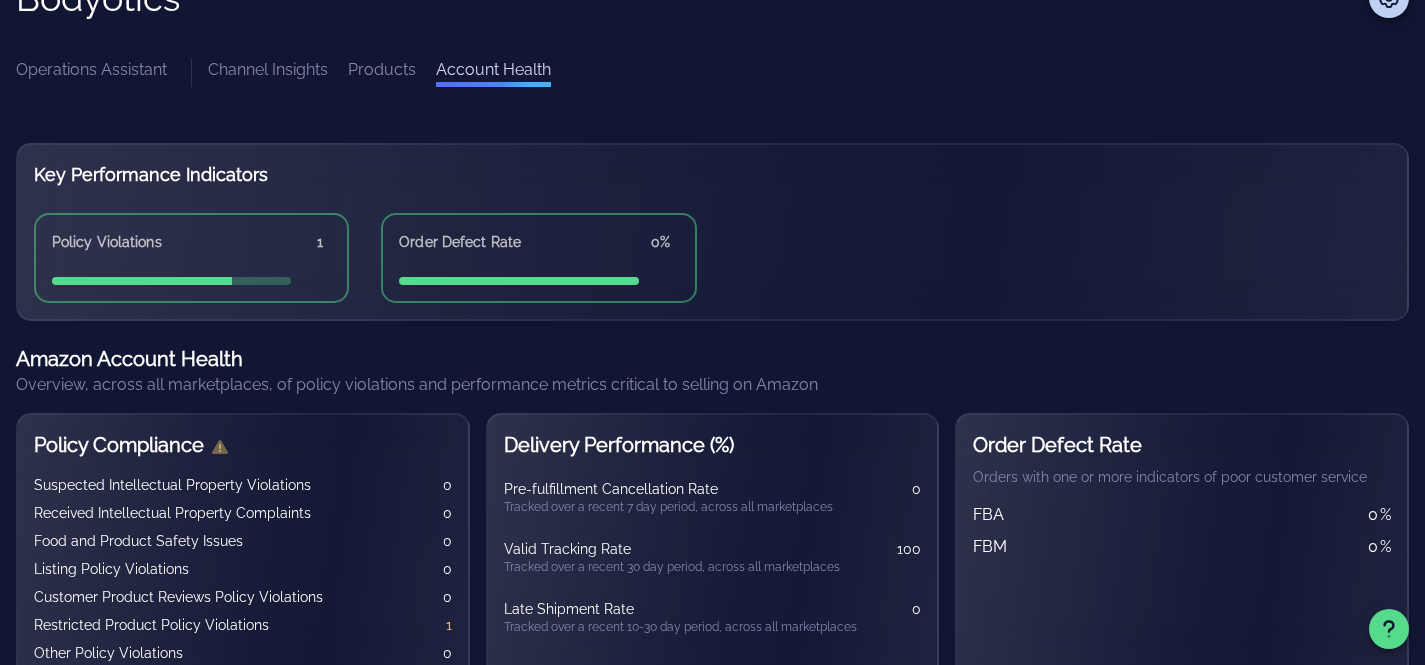 scroll, scrollTop: 159, scrollLeft: 0, axis: vertical 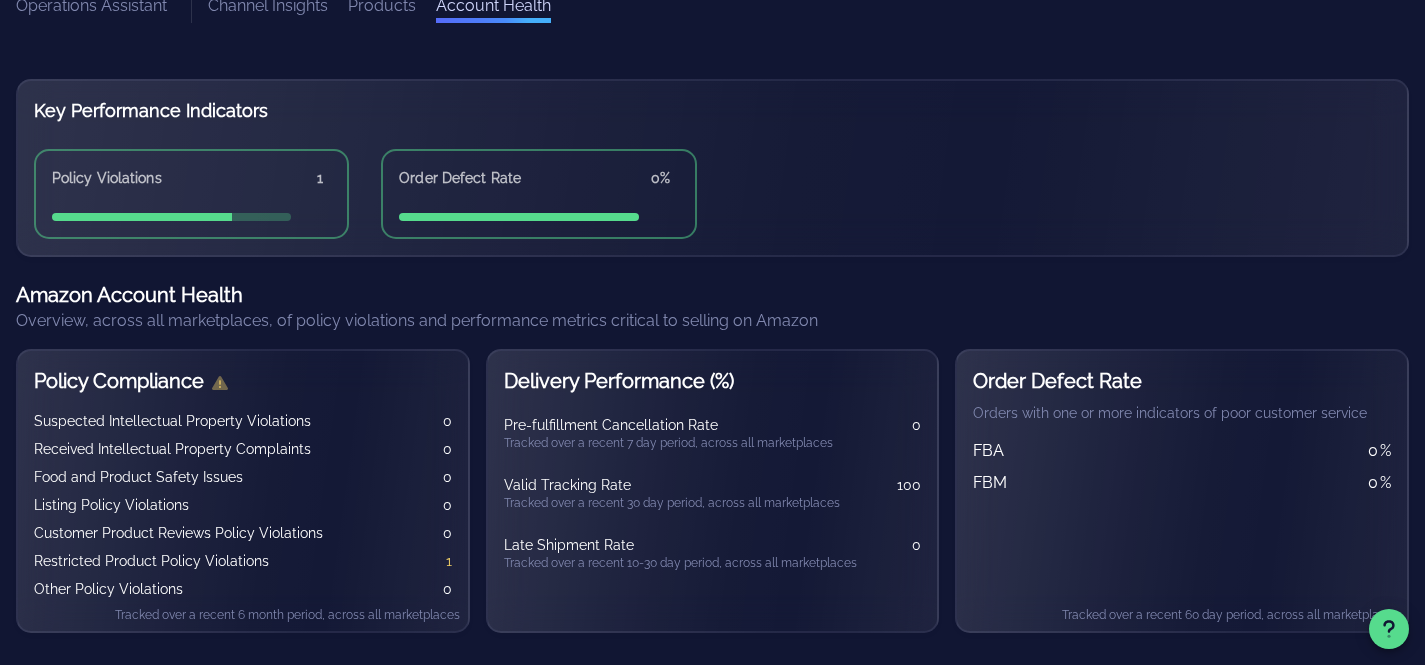 click on "Restricted Product Policy Violations" at bounding box center (151, 561) 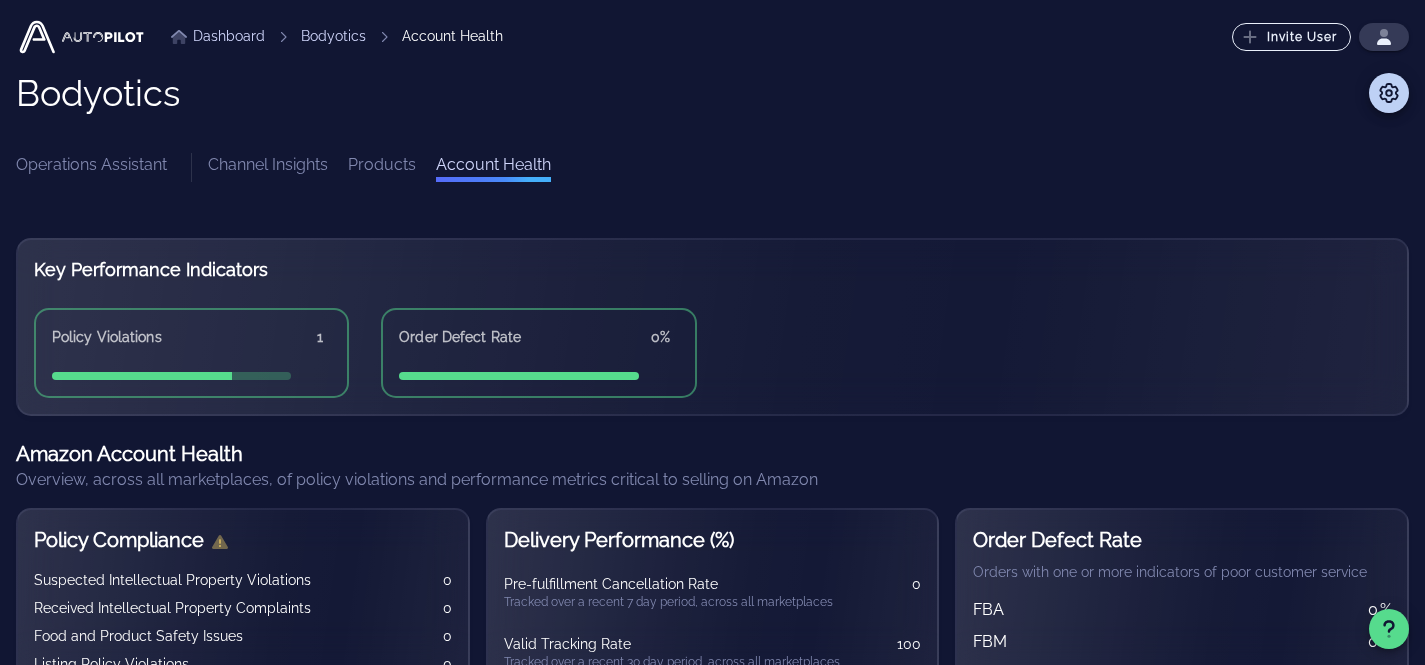 click on "Operations Assistant" at bounding box center (91, 167) 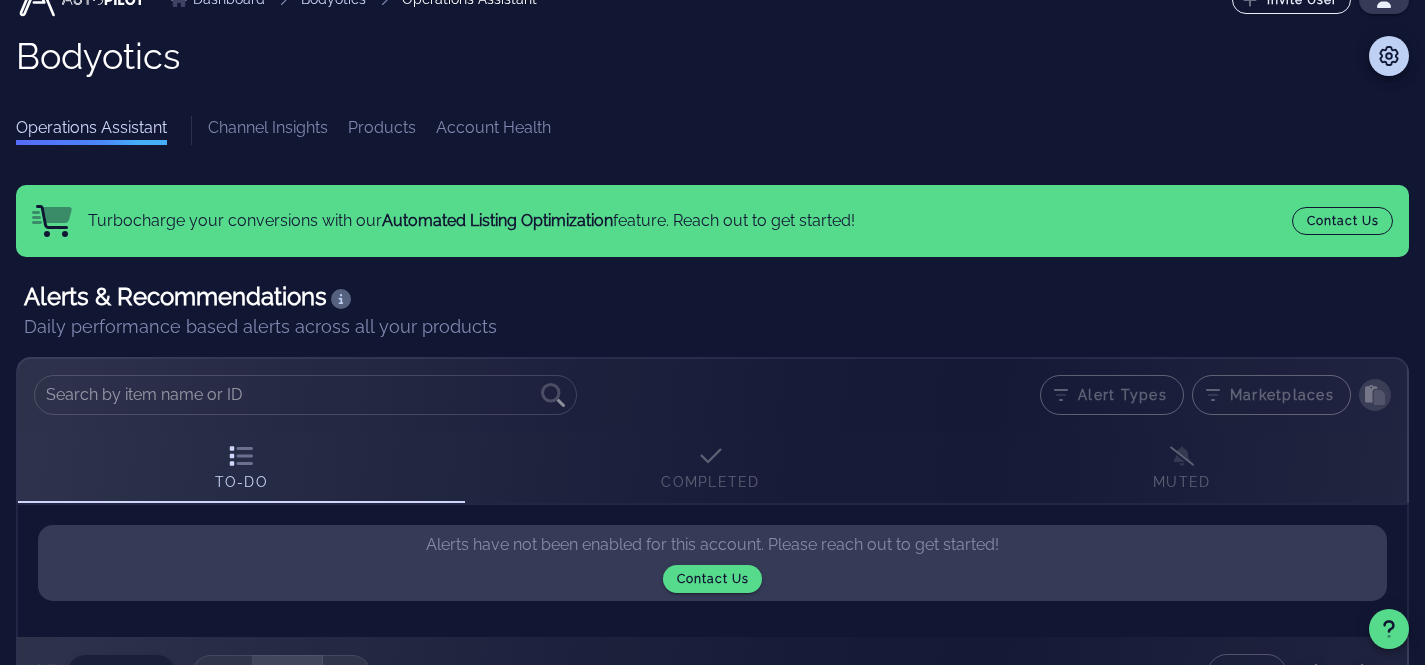 scroll, scrollTop: 0, scrollLeft: 0, axis: both 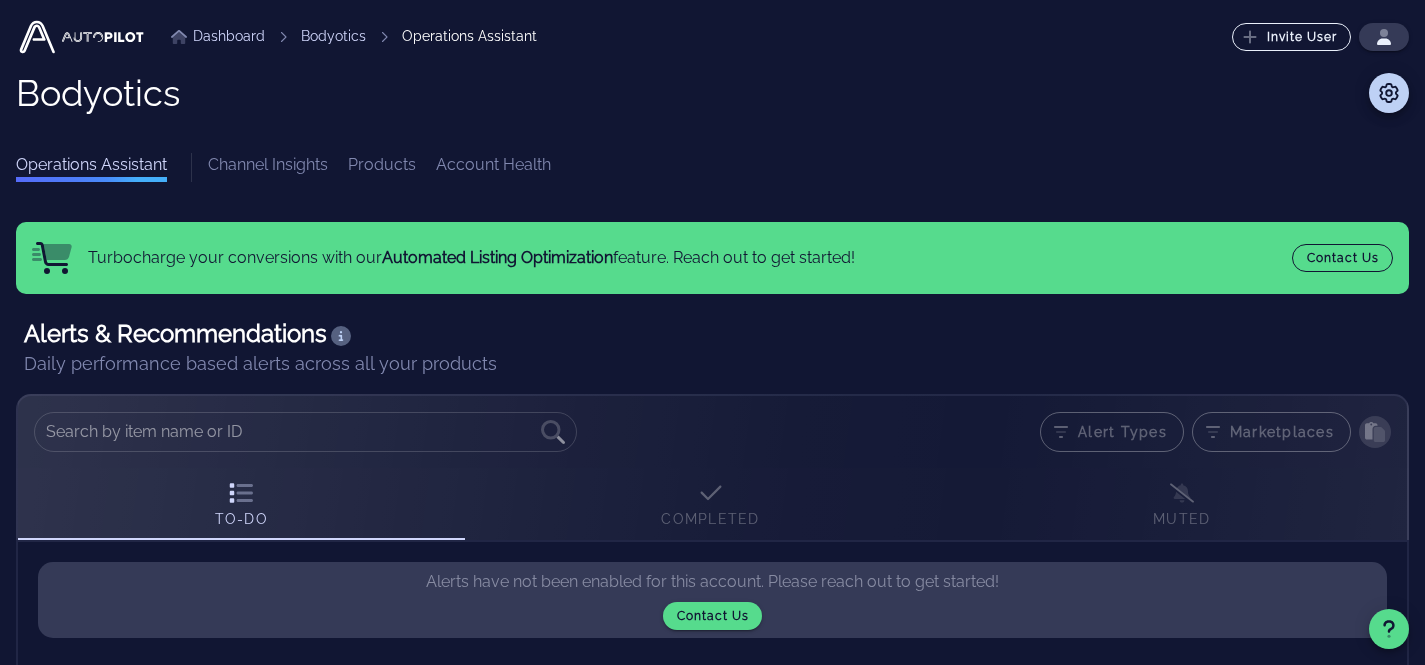 click on "Bodyotics" at bounding box center (333, 36) 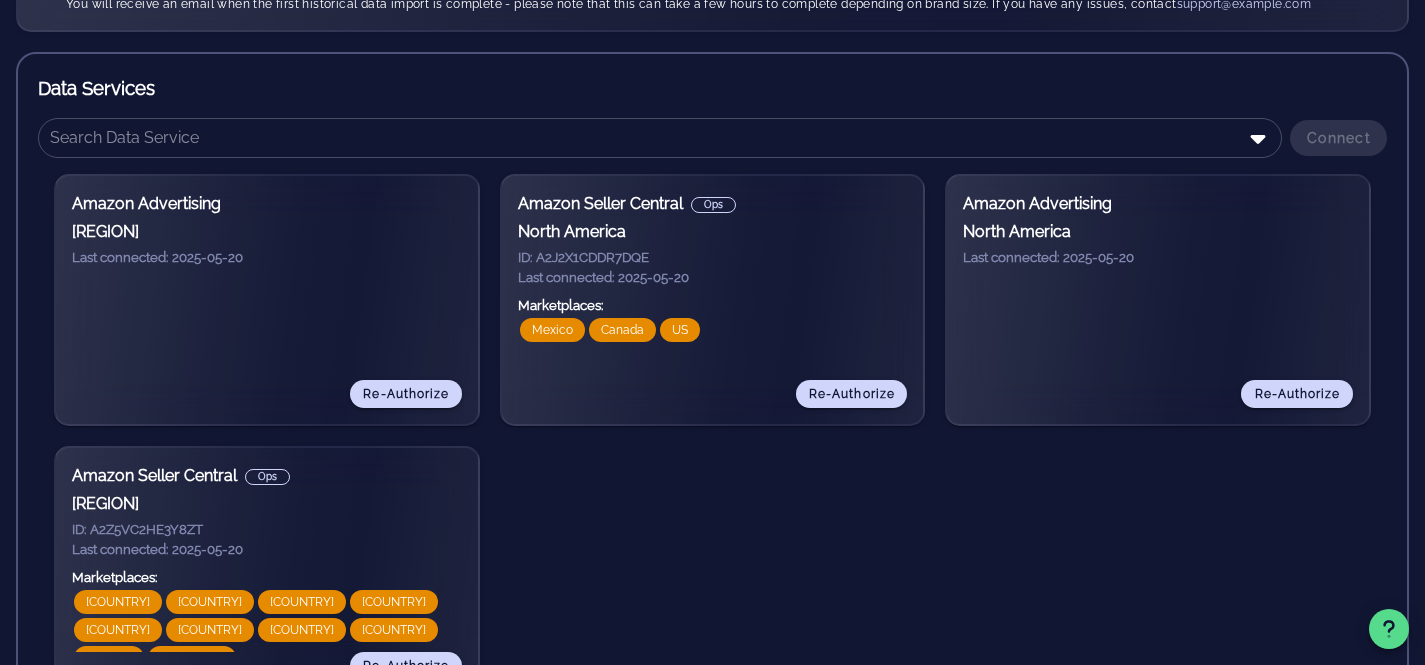 scroll, scrollTop: 0, scrollLeft: 0, axis: both 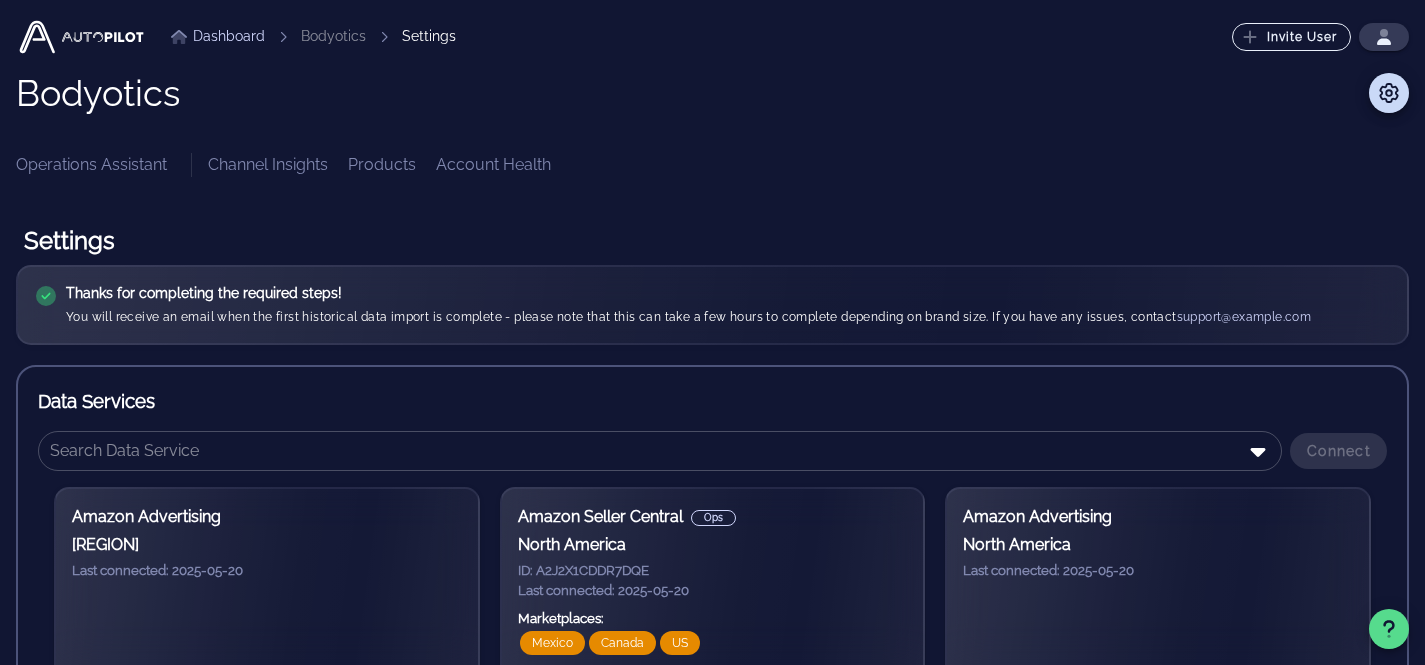 click on "Dashboard" at bounding box center (218, 36) 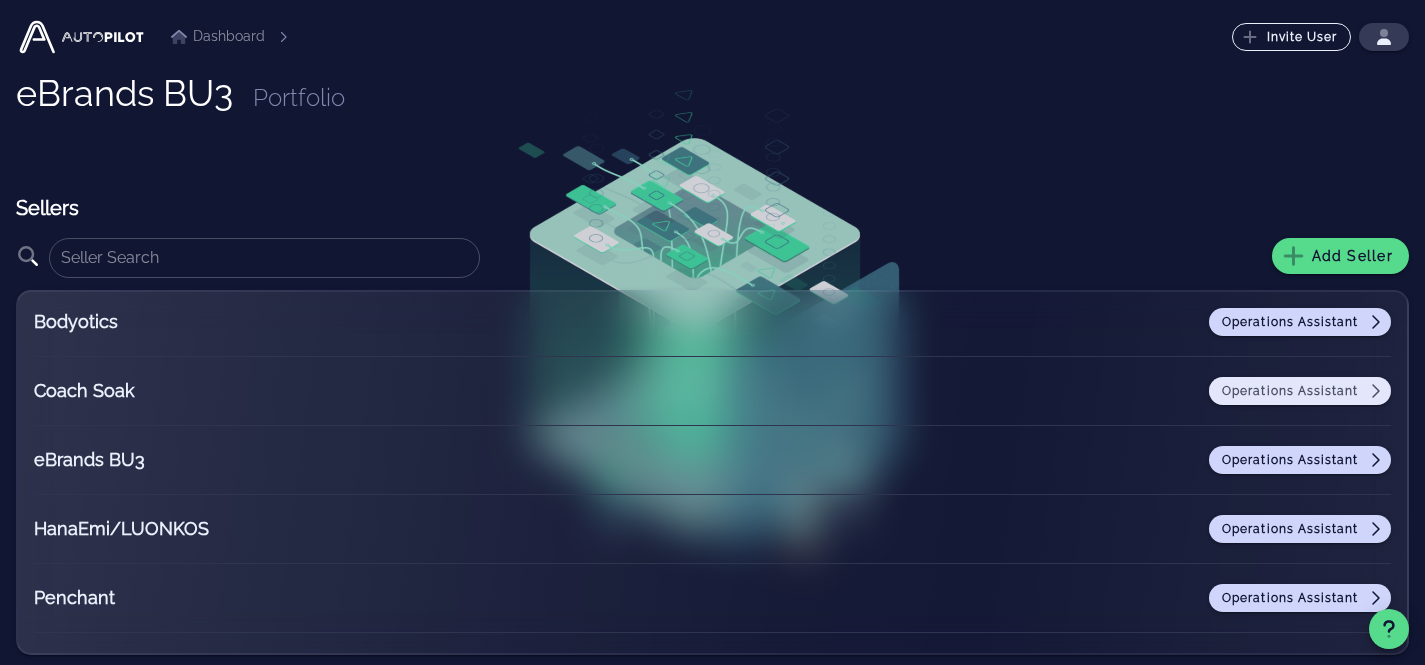click on "Operations Assistant" at bounding box center [1300, 391] 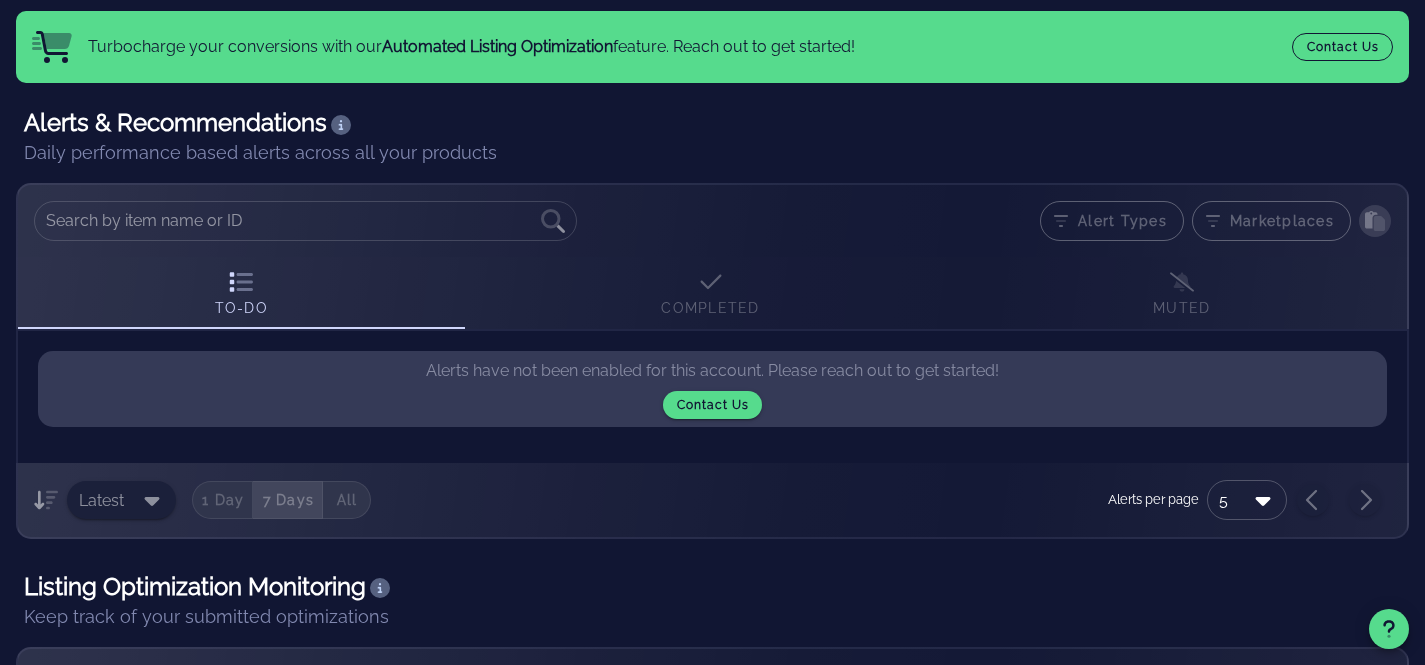 scroll, scrollTop: 0, scrollLeft: 0, axis: both 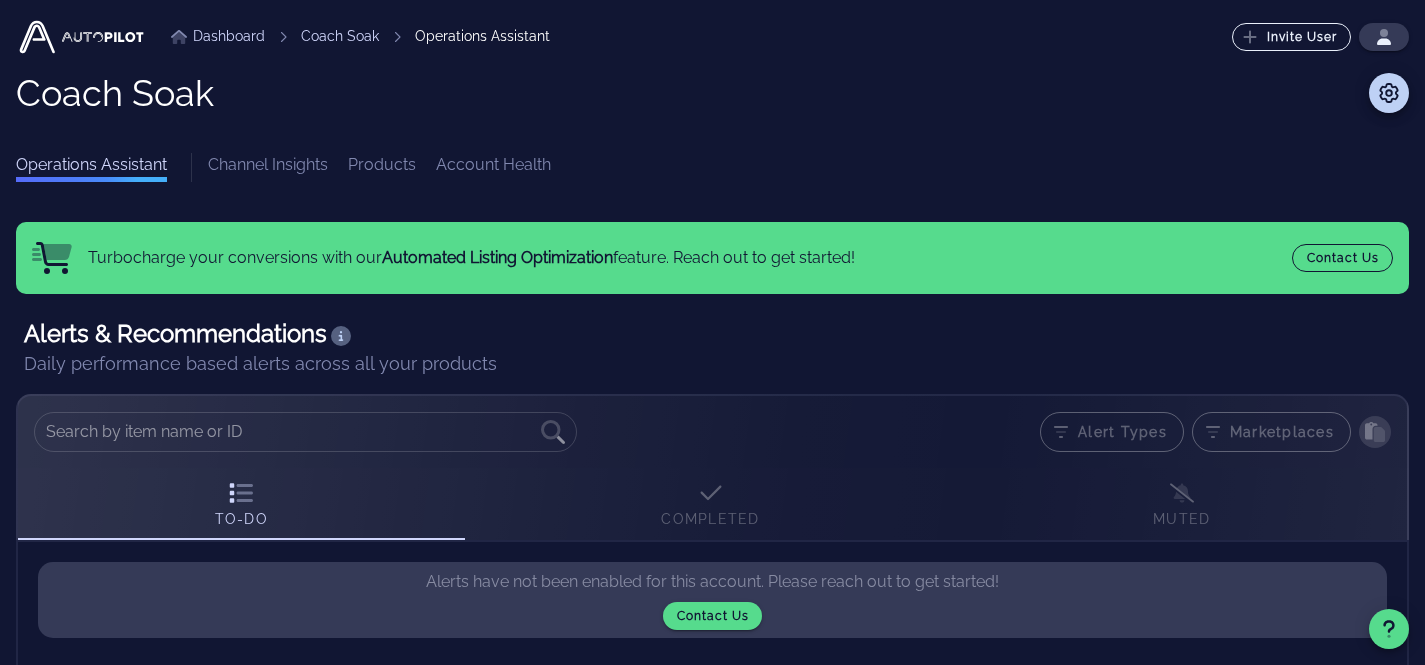 click on "Channel Insights" at bounding box center [268, 167] 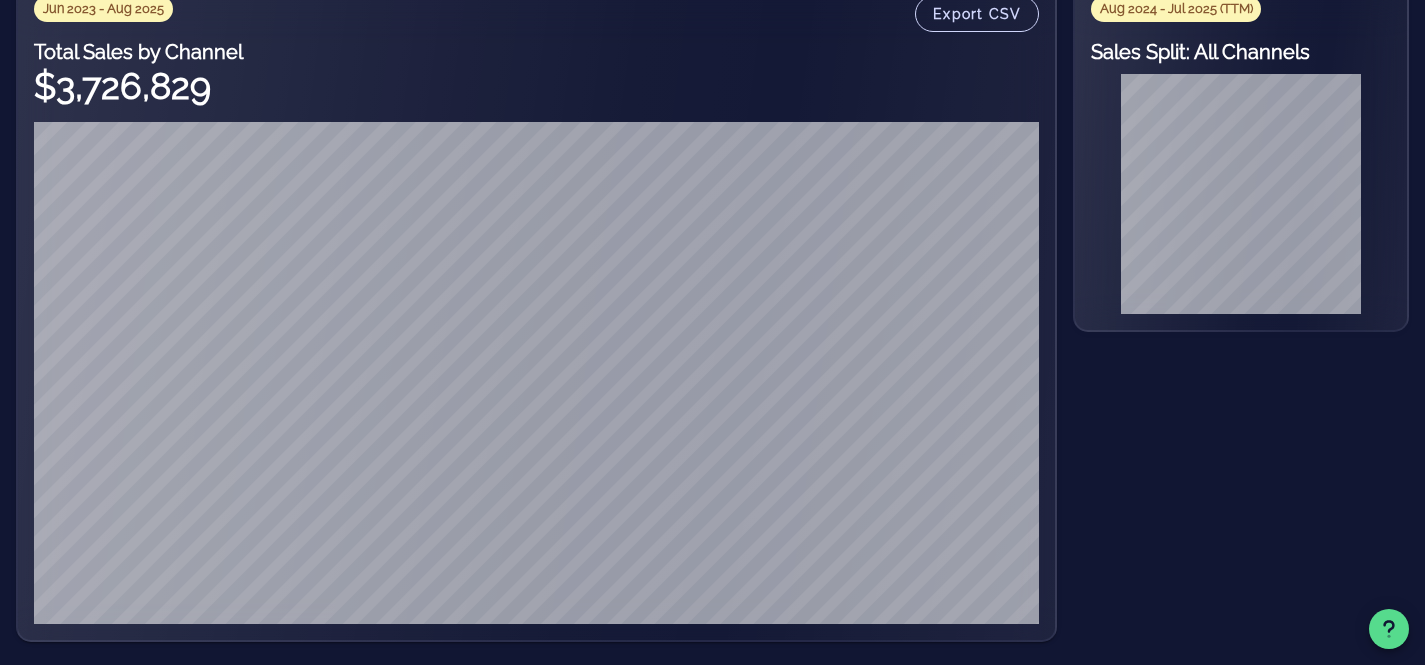scroll, scrollTop: 0, scrollLeft: 0, axis: both 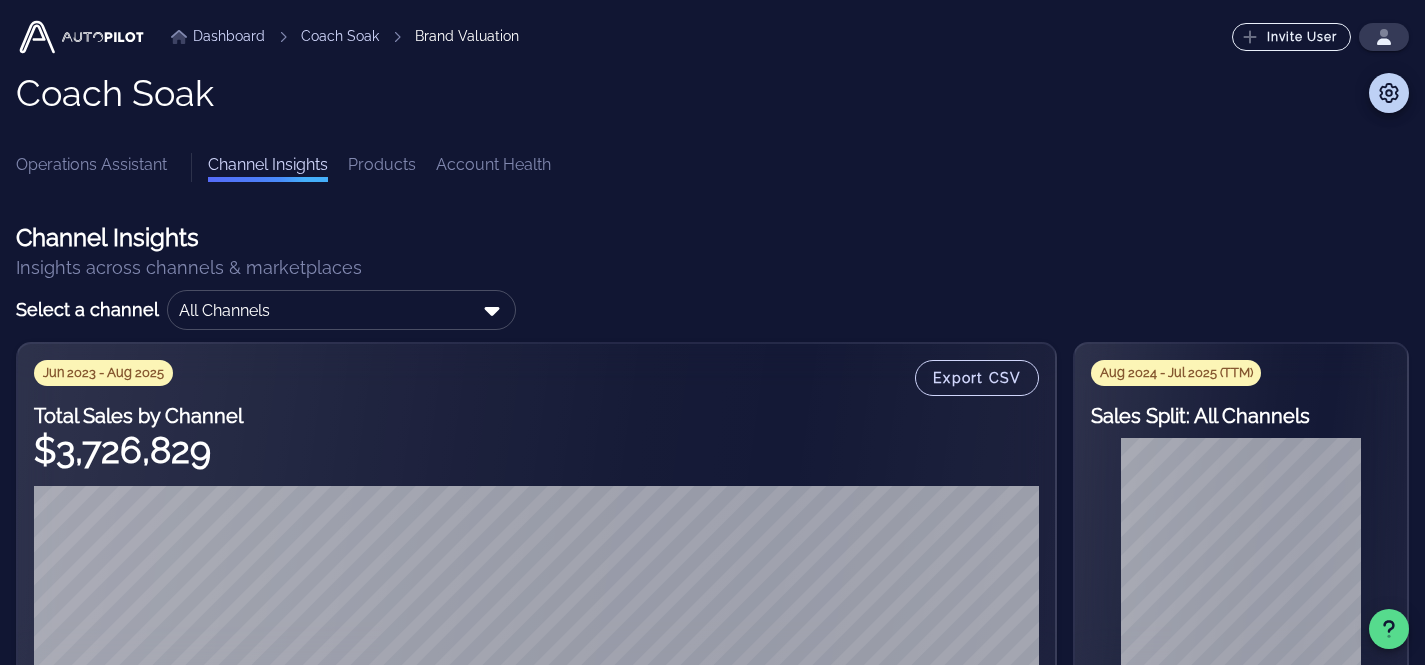 click on "Products" at bounding box center (382, 167) 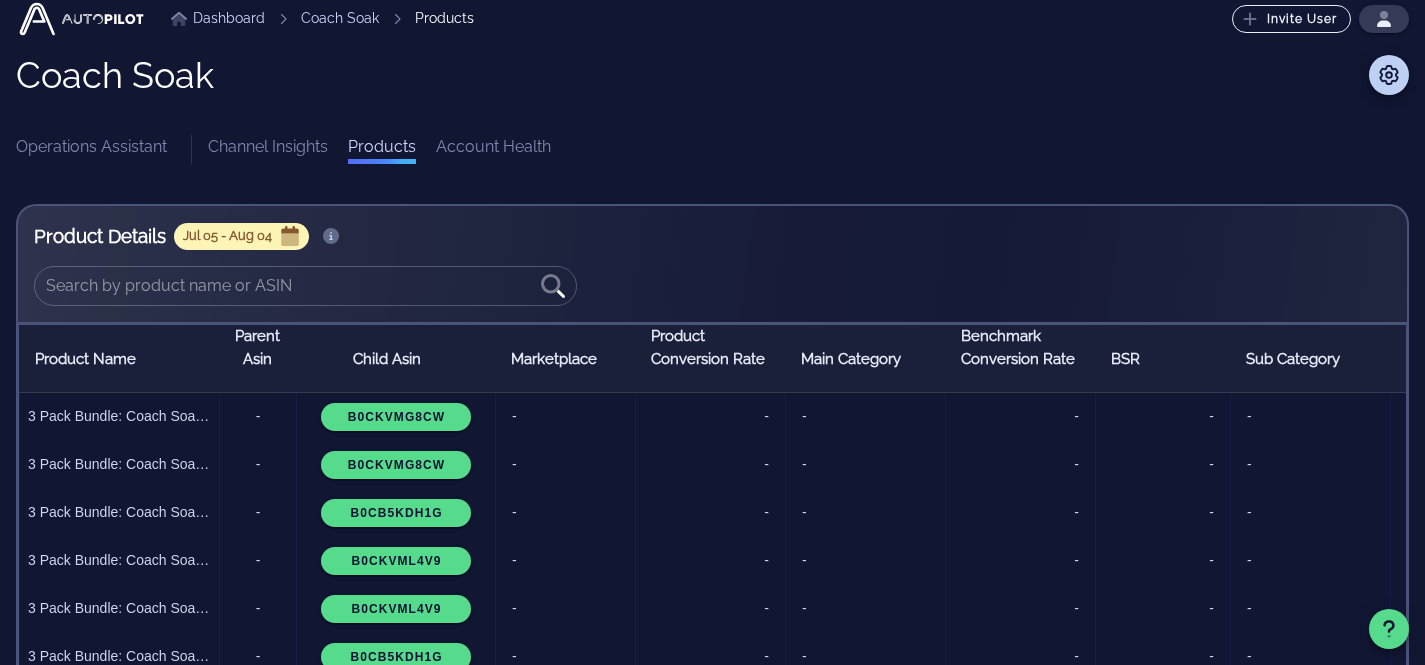 scroll, scrollTop: 15, scrollLeft: 0, axis: vertical 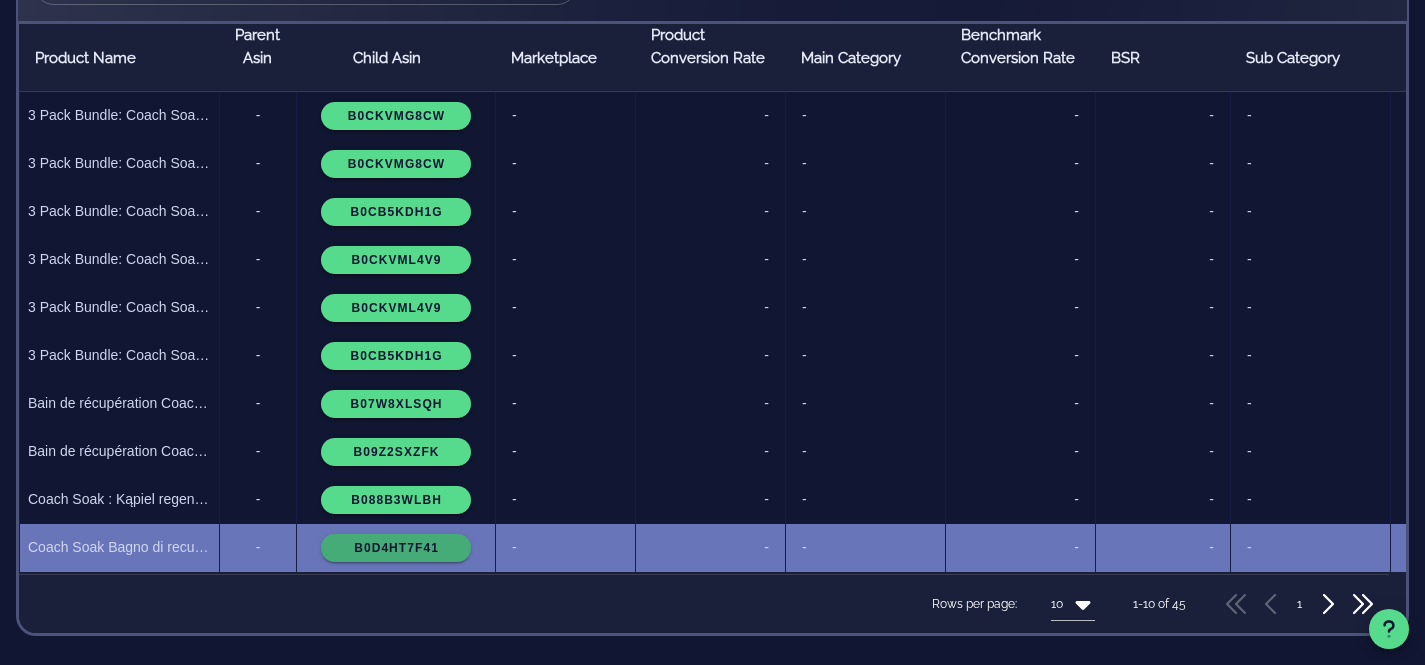 click on "B0D4HT7F41" at bounding box center (395, 548) 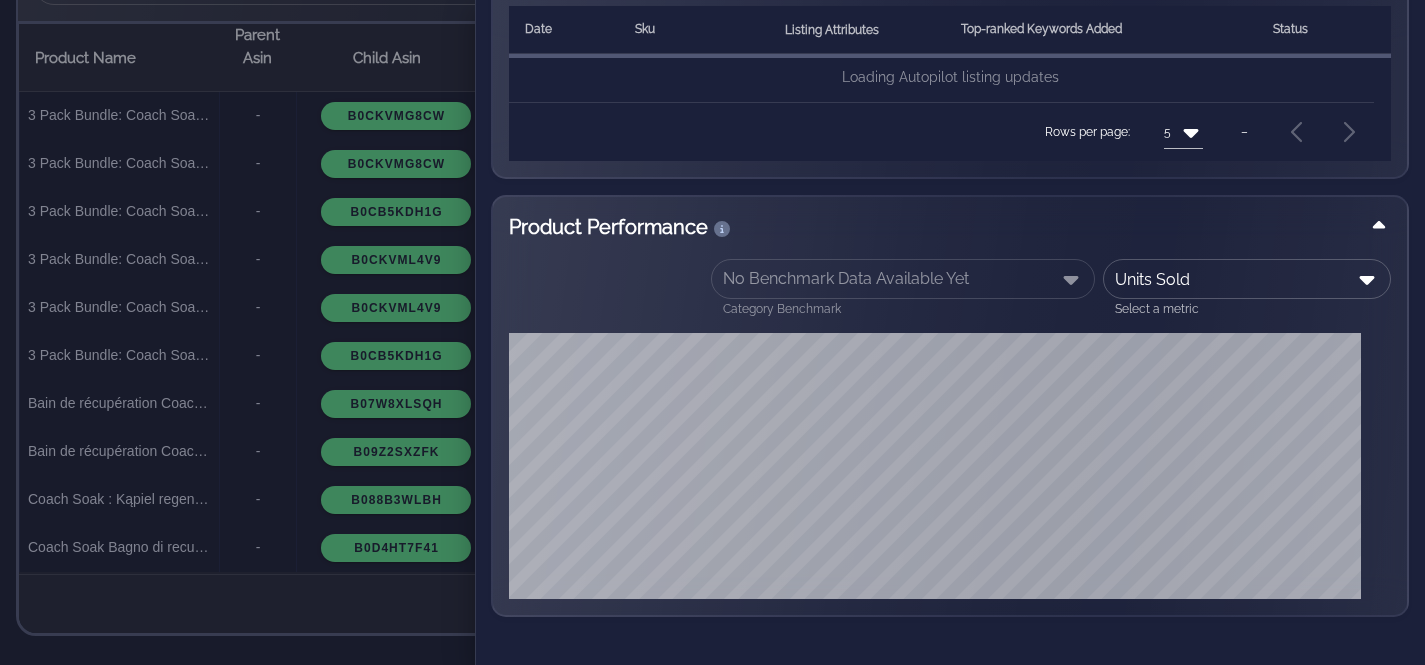 scroll, scrollTop: 0, scrollLeft: 0, axis: both 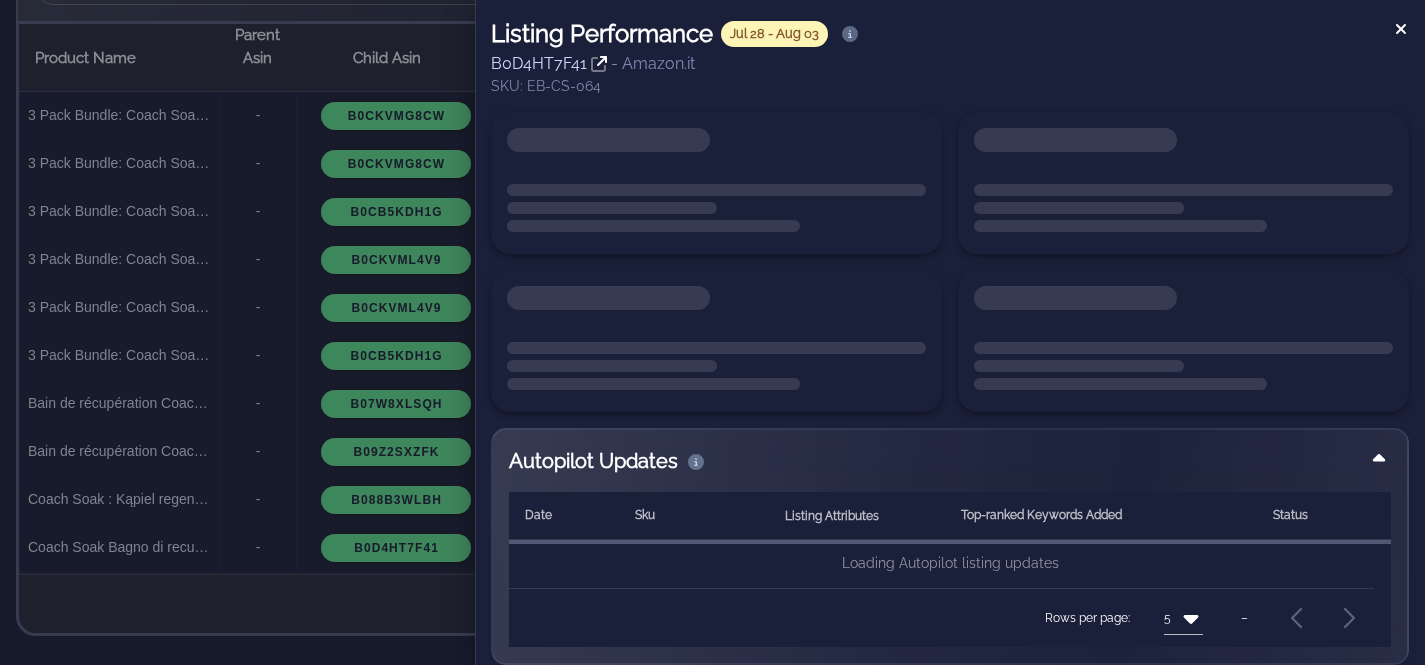 click 